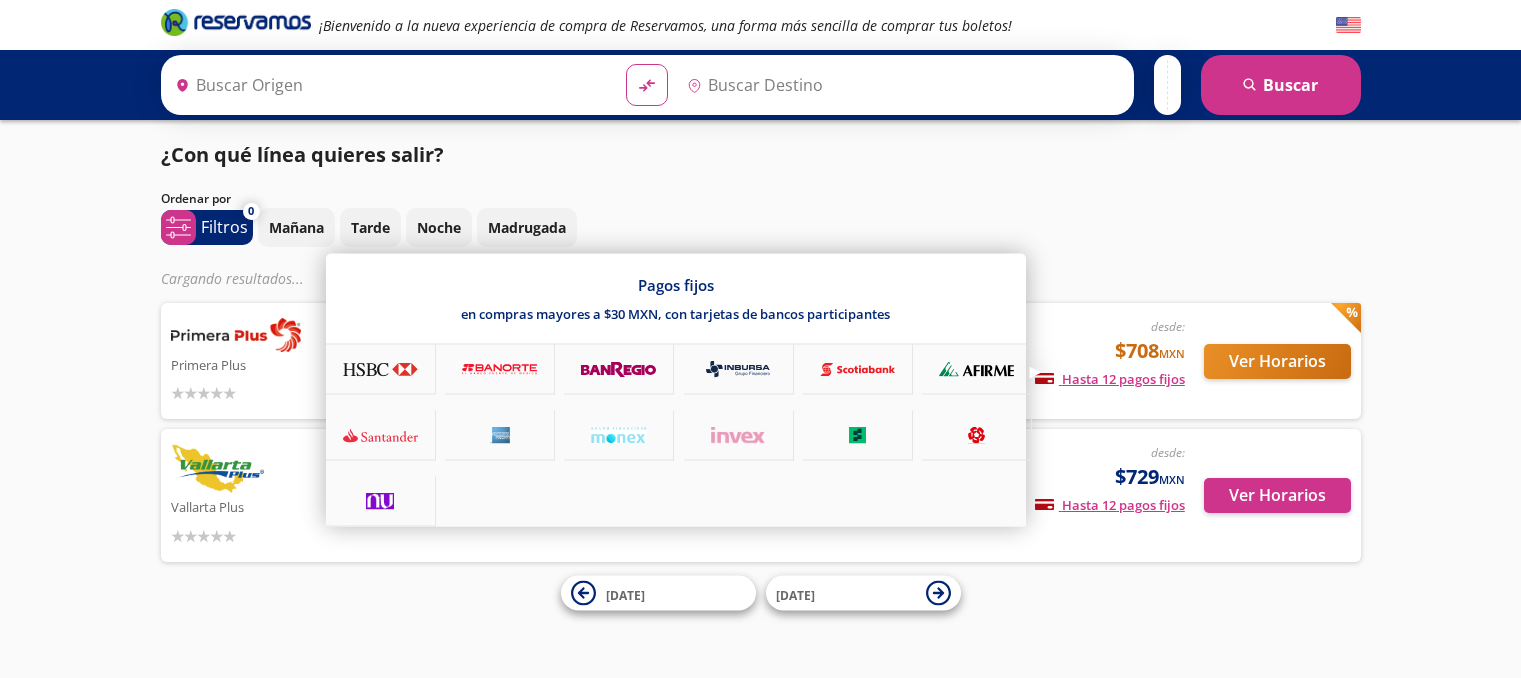 scroll, scrollTop: 0, scrollLeft: 0, axis: both 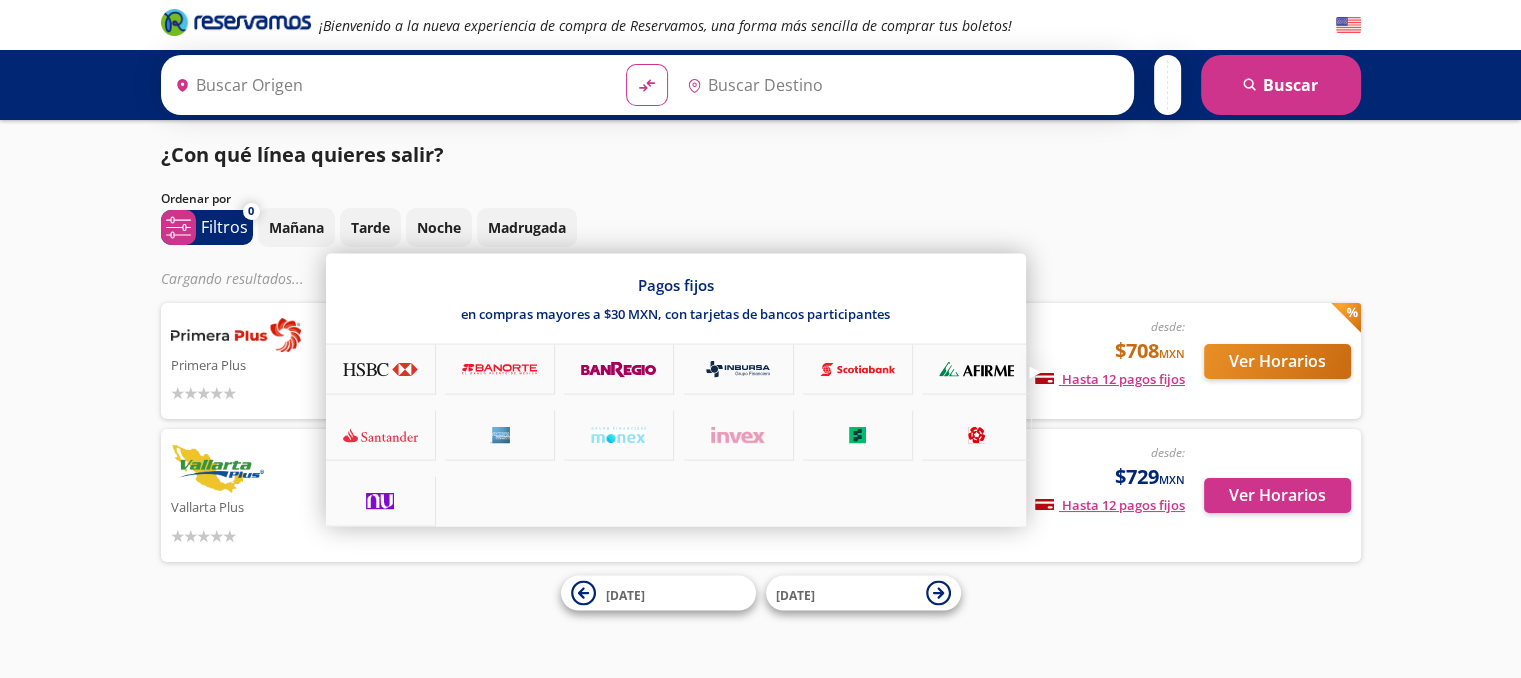 type on "[GEOGRAPHIC_DATA], [GEOGRAPHIC_DATA]" 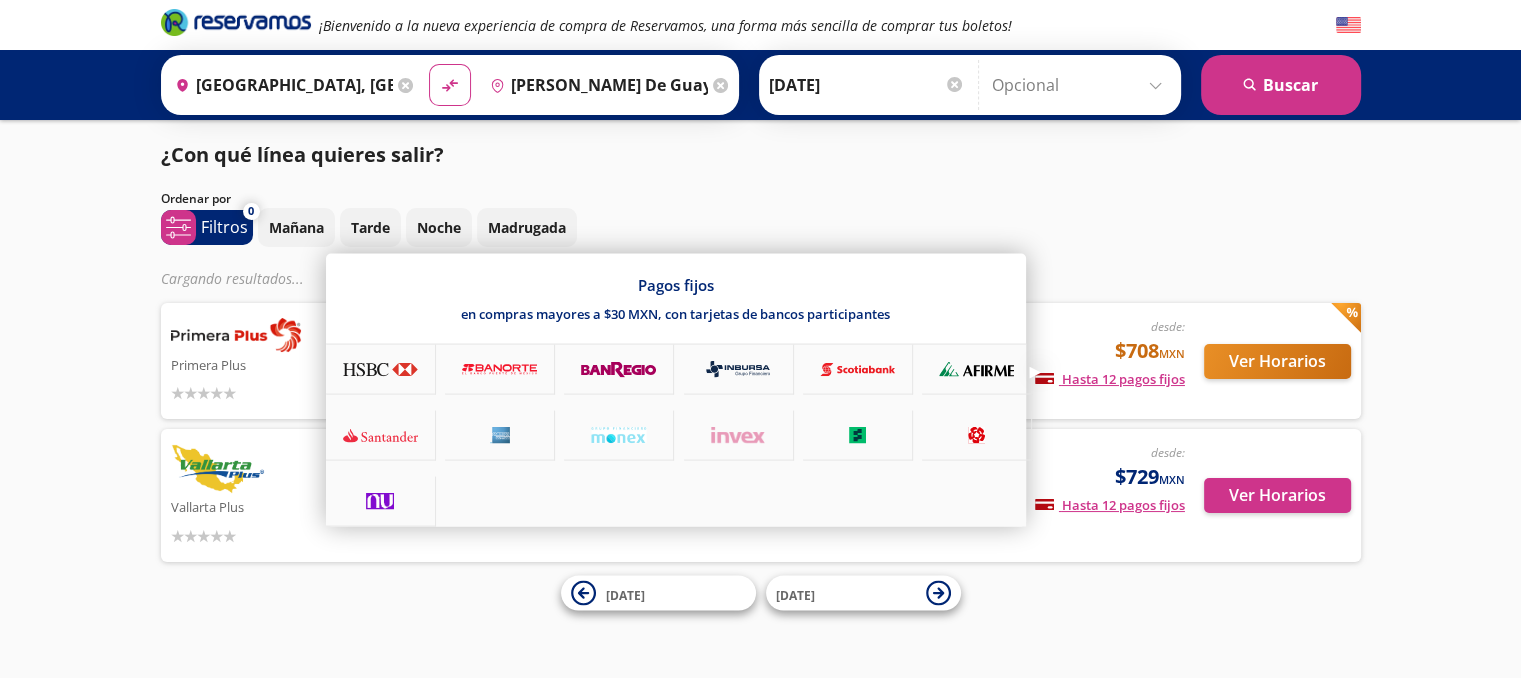 scroll, scrollTop: 0, scrollLeft: 0, axis: both 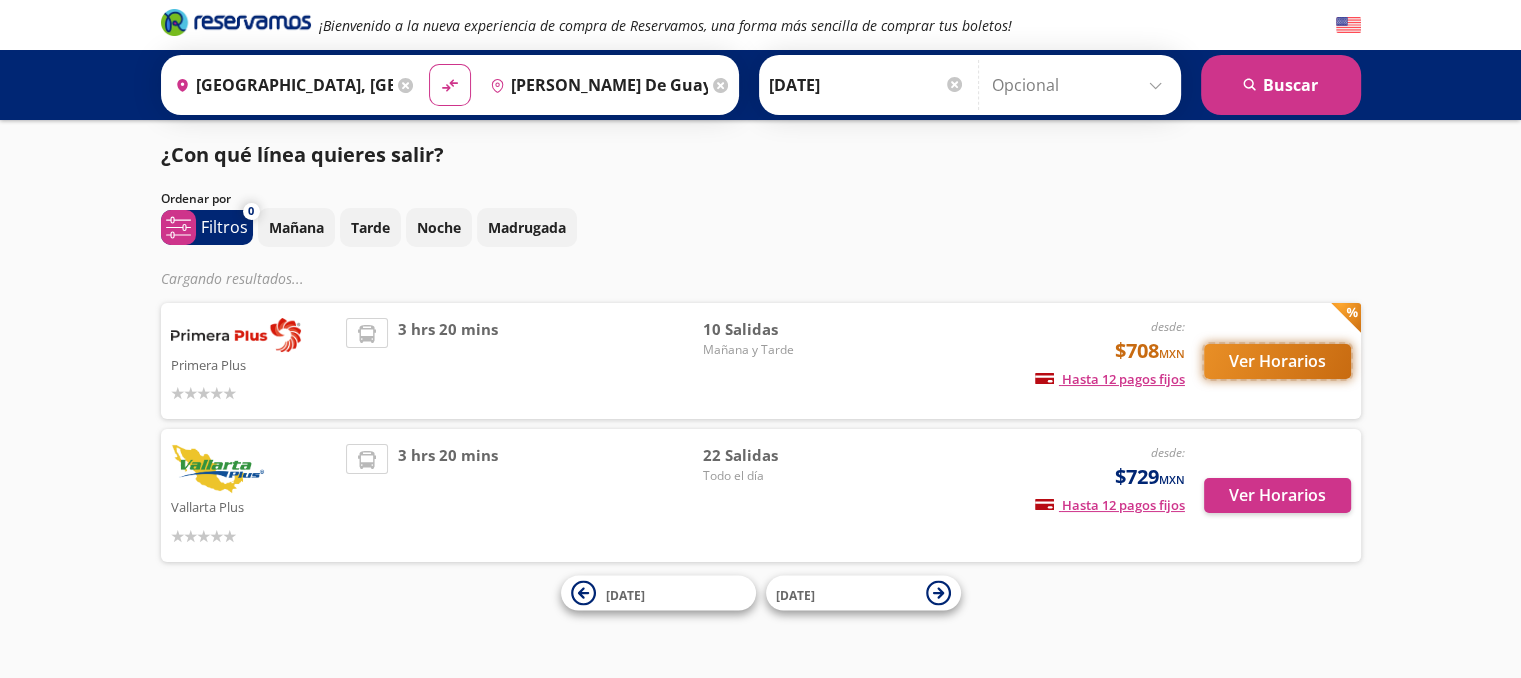 click on "Ver Horarios" at bounding box center (1277, 361) 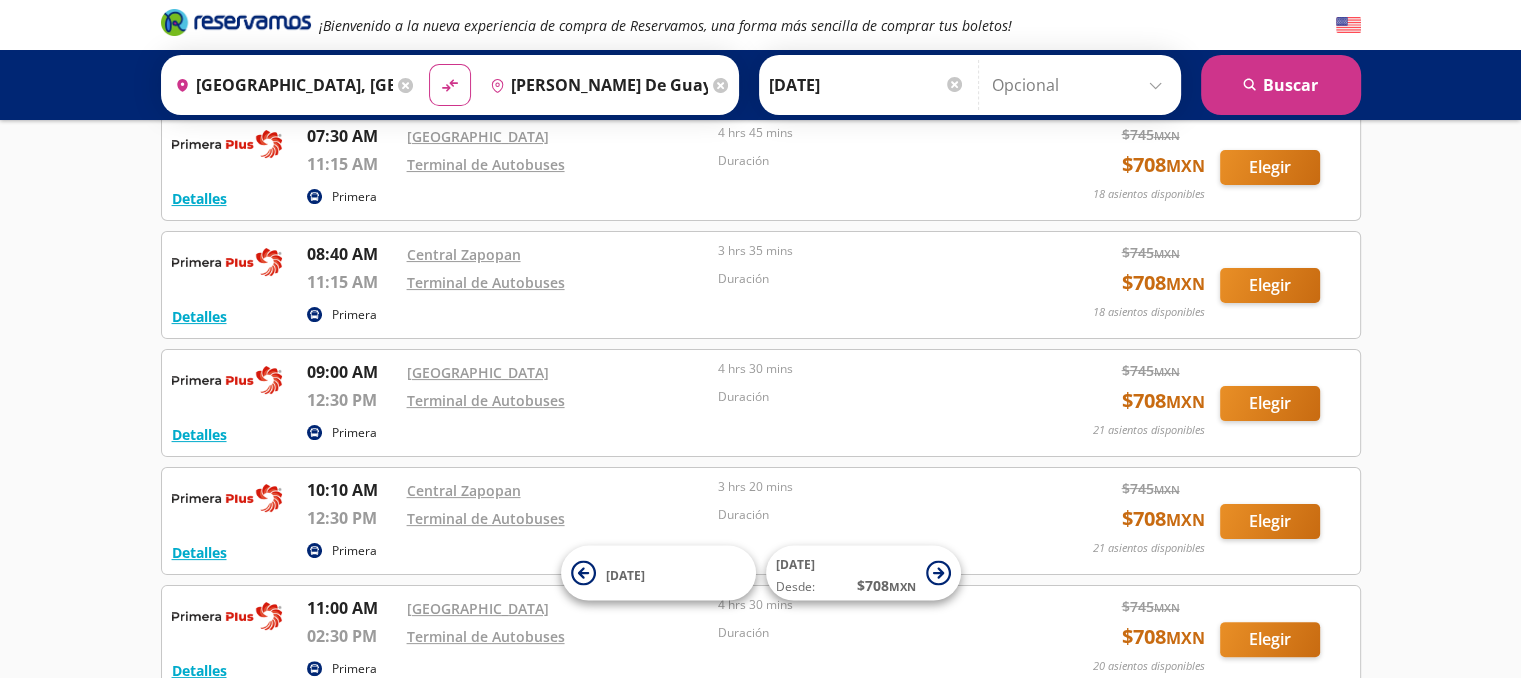 scroll, scrollTop: 400, scrollLeft: 0, axis: vertical 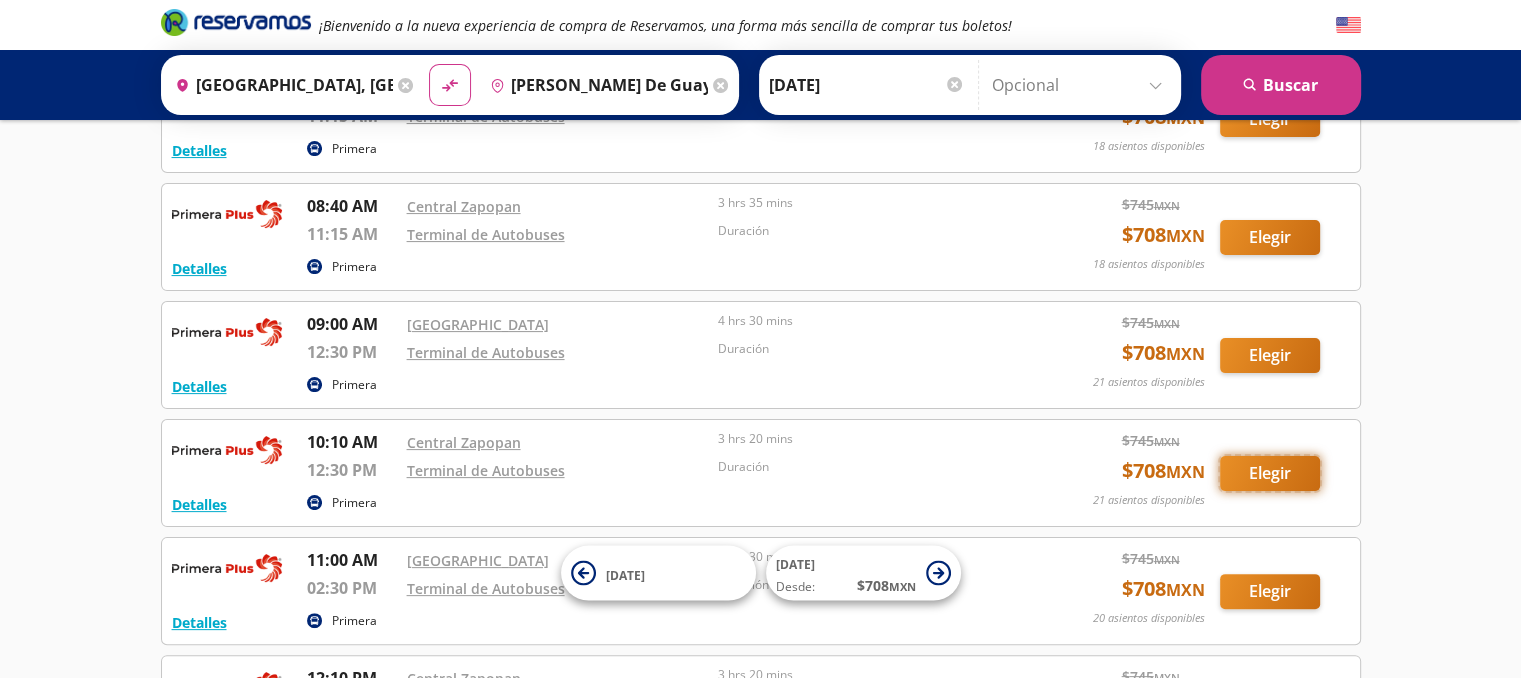 click on "Elegir" at bounding box center [1270, 473] 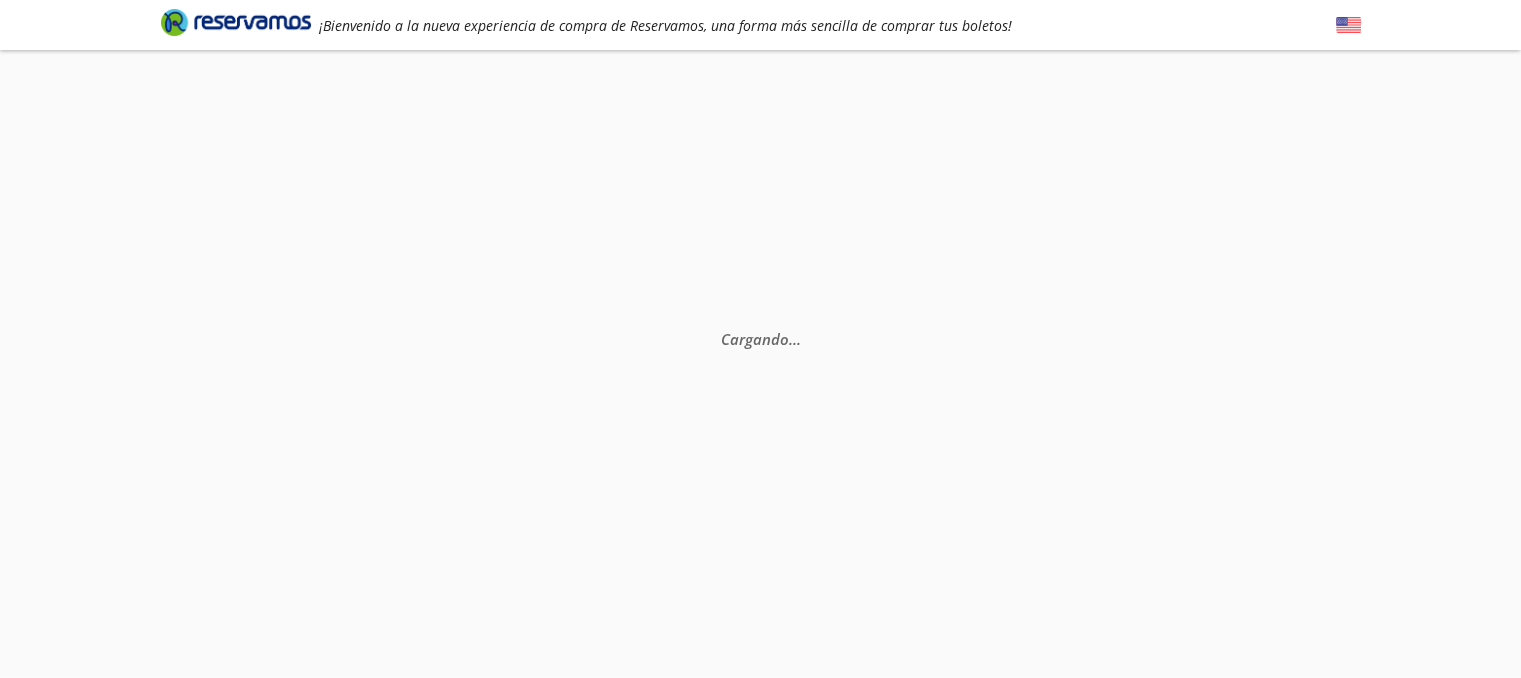 scroll, scrollTop: 0, scrollLeft: 0, axis: both 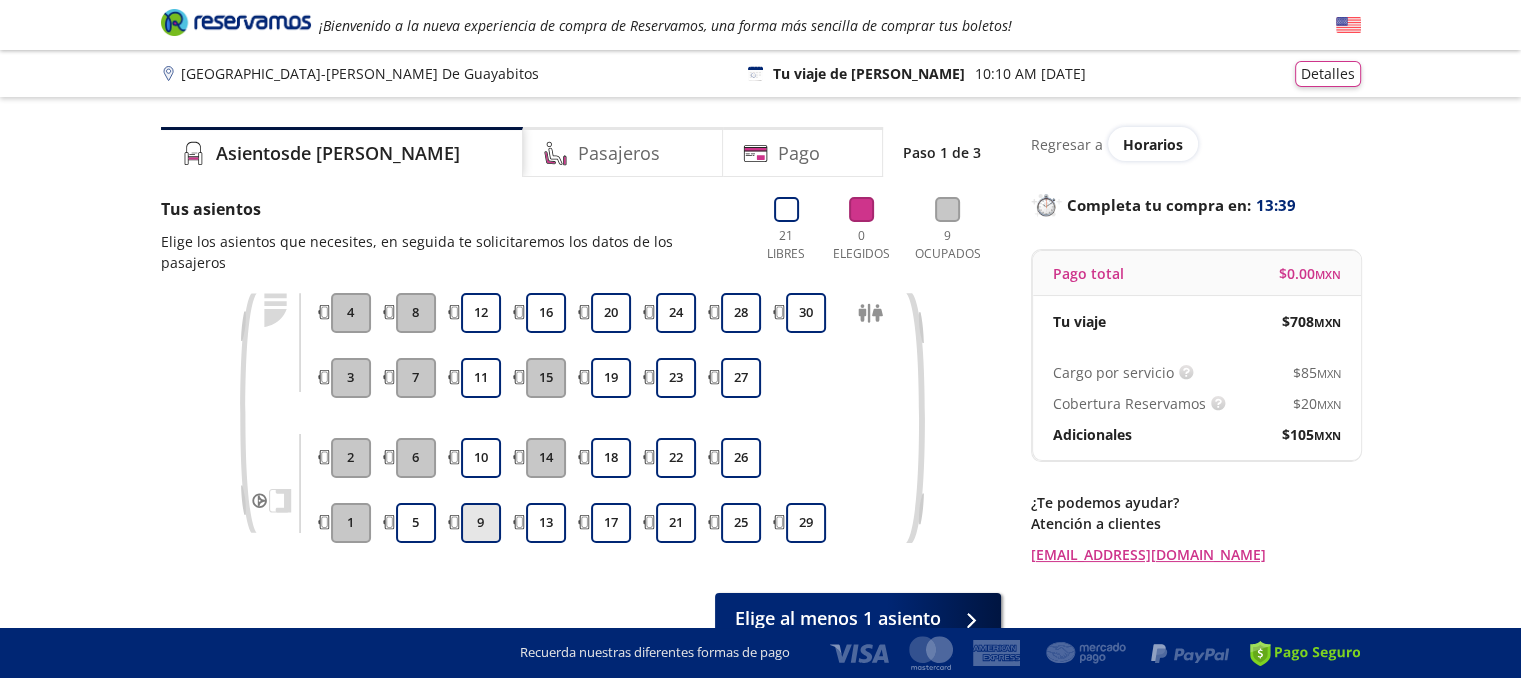 click on "9" at bounding box center (481, 523) 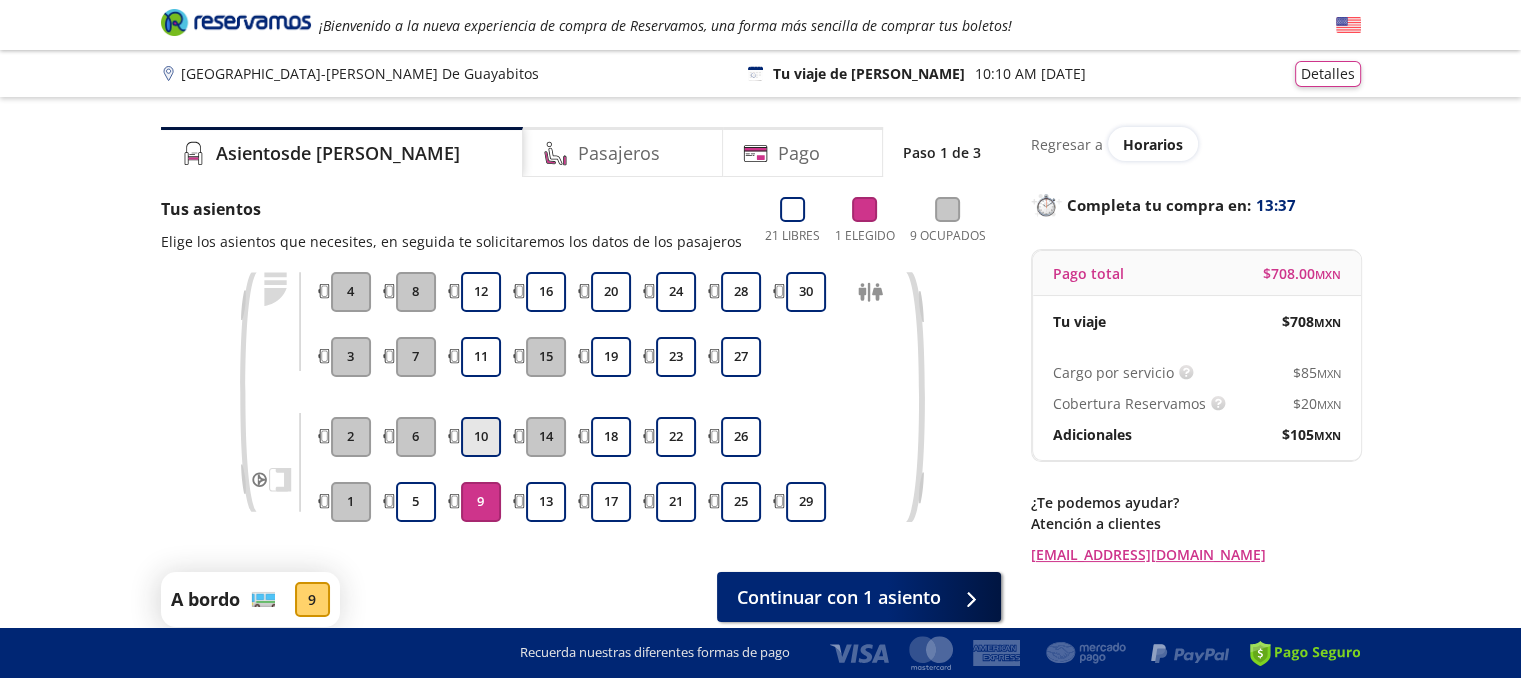 click on "10" at bounding box center (481, 437) 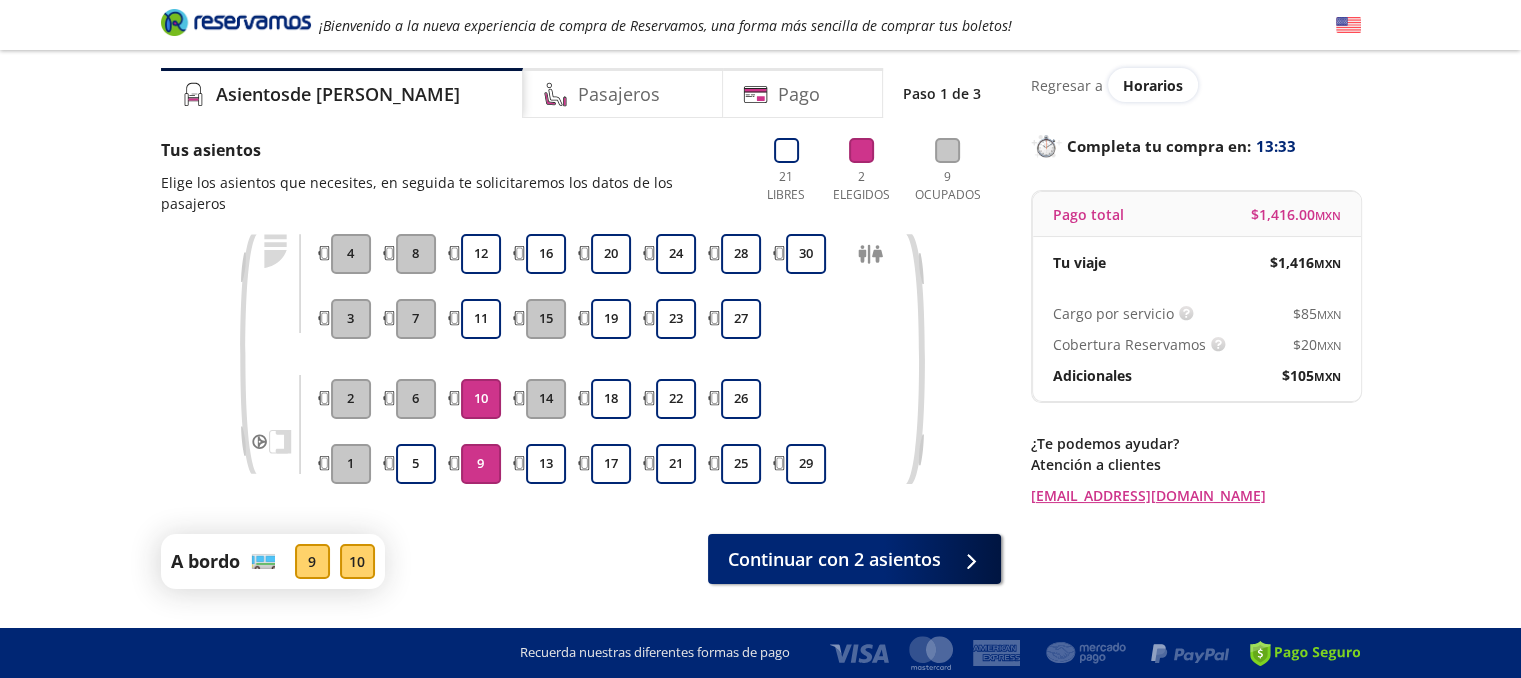 scroll, scrollTop: 90, scrollLeft: 0, axis: vertical 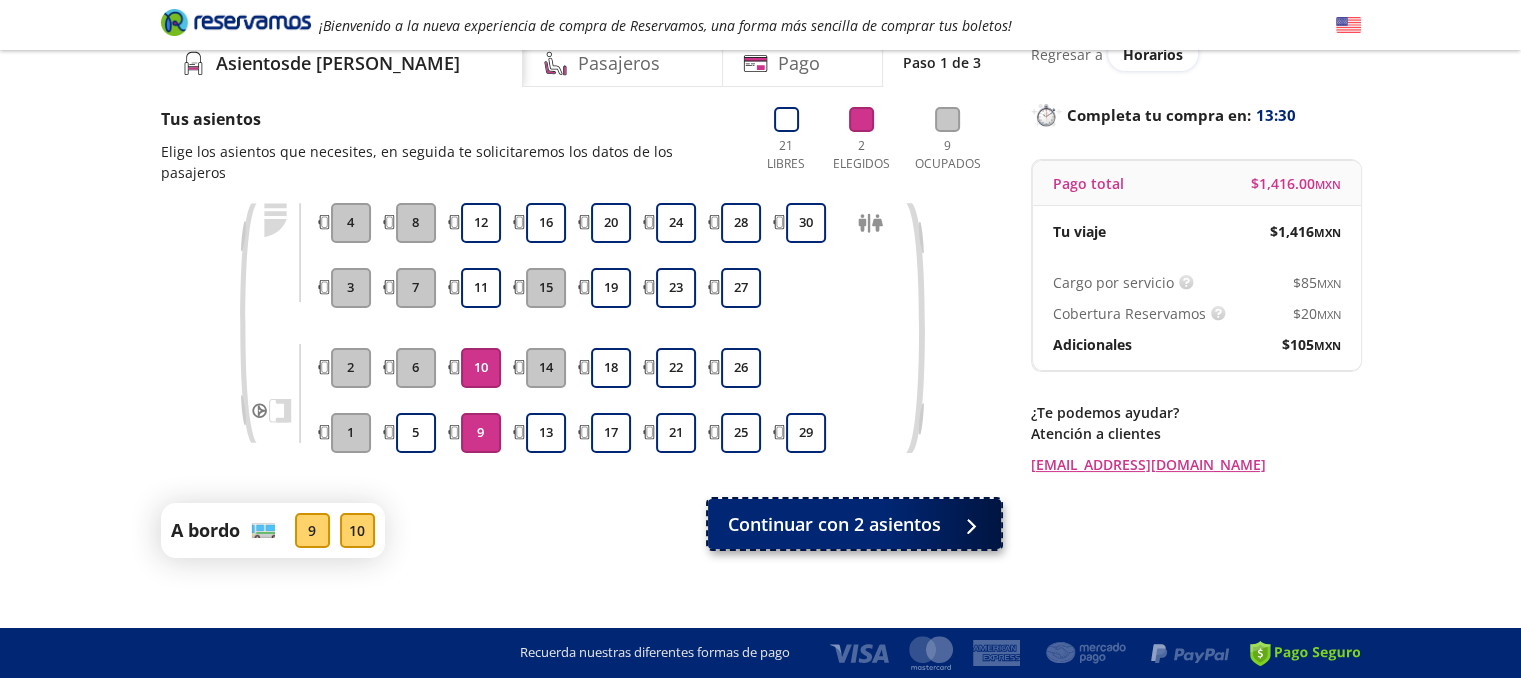 click 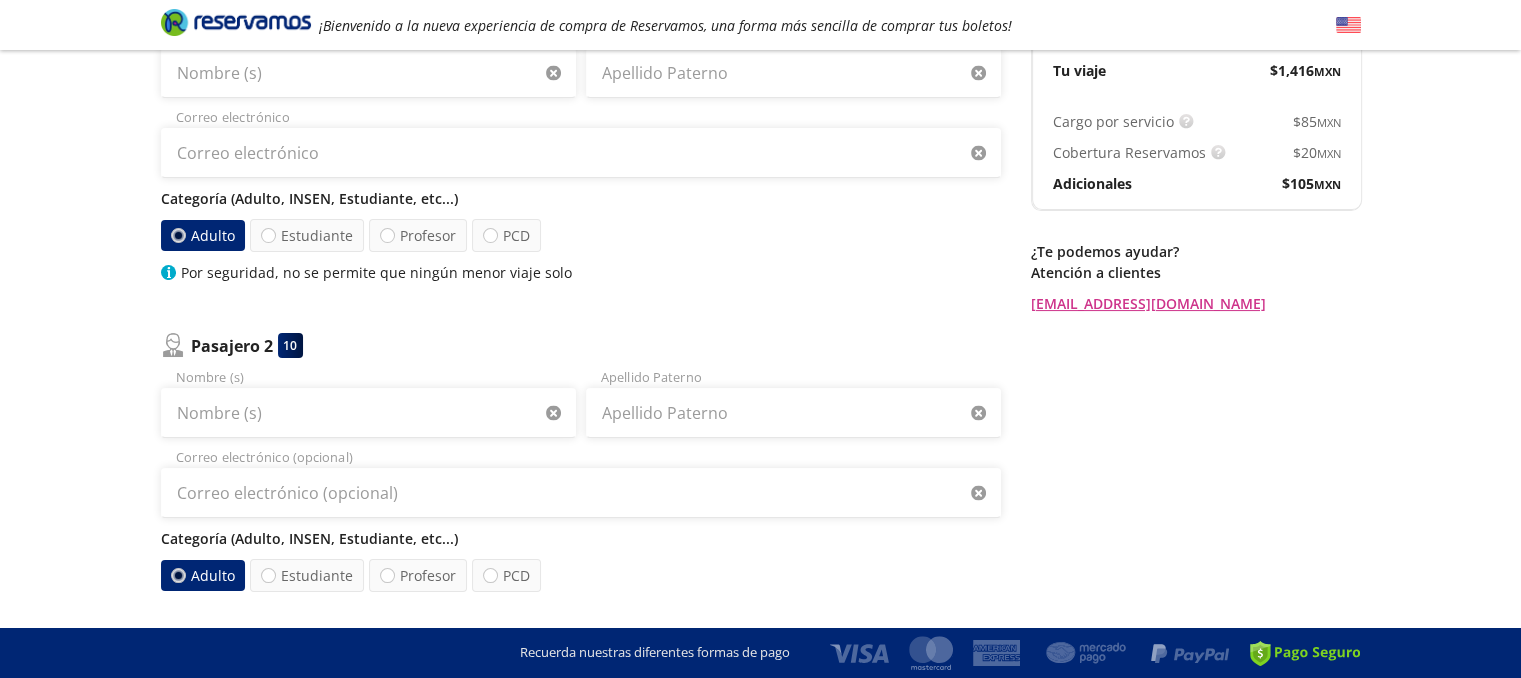 scroll, scrollTop: 300, scrollLeft: 0, axis: vertical 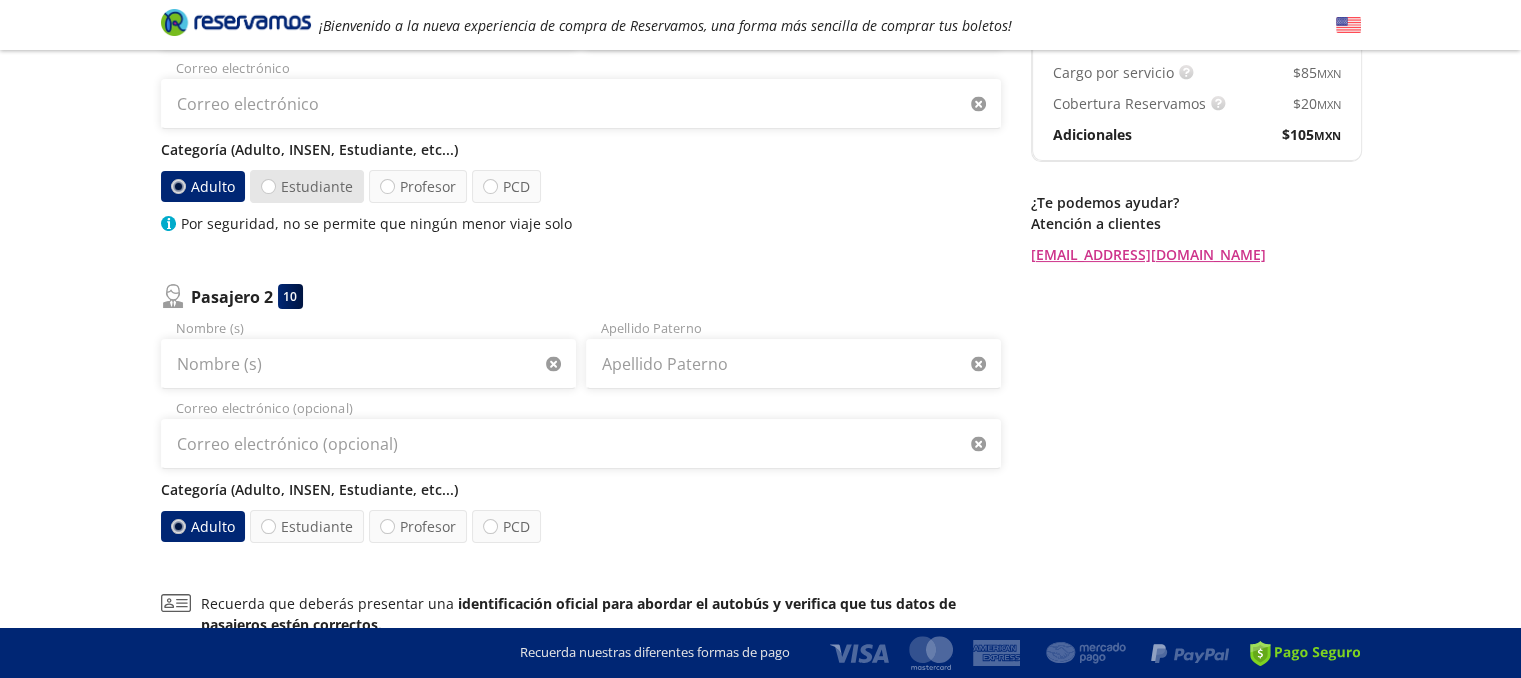 click on "Estudiante" at bounding box center [307, 186] 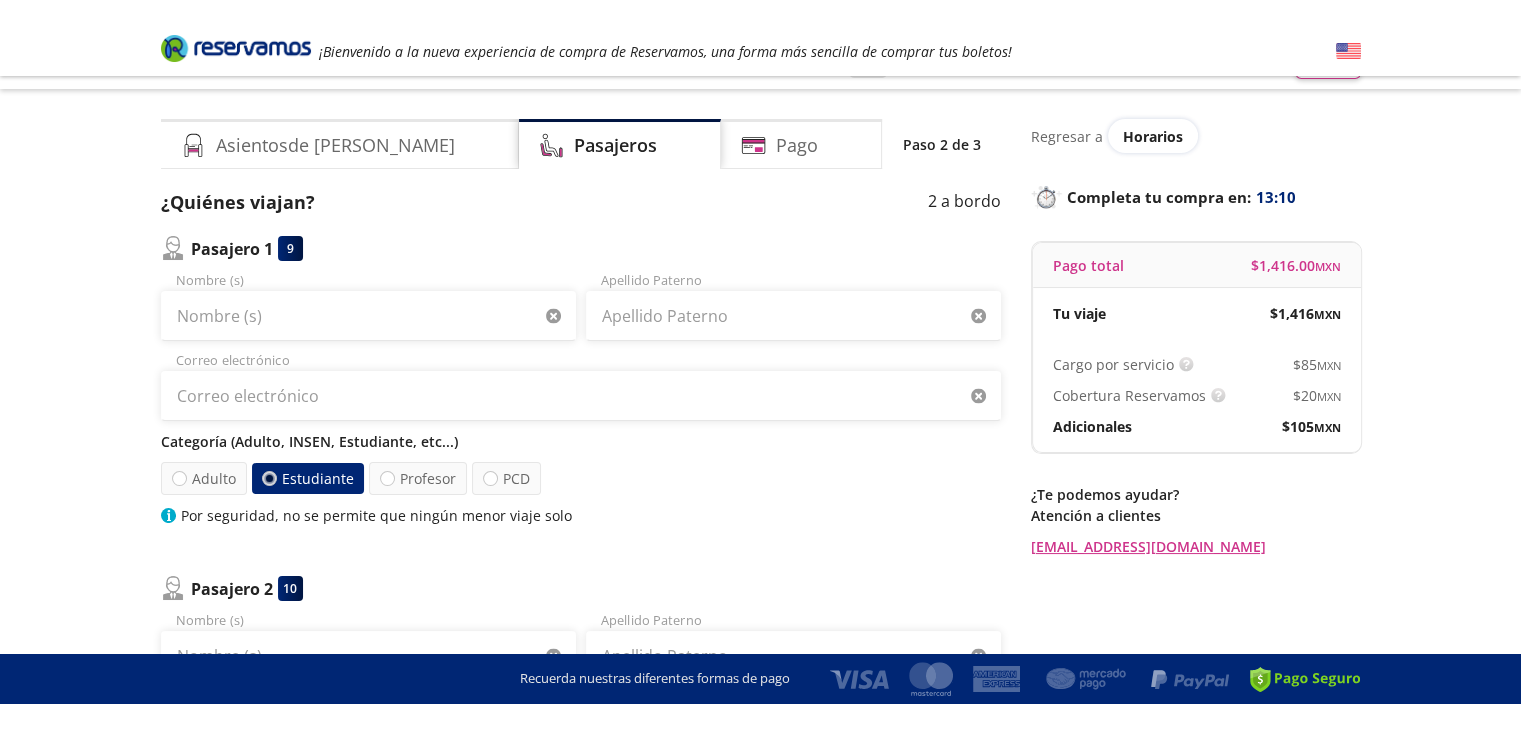 scroll, scrollTop: 0, scrollLeft: 0, axis: both 